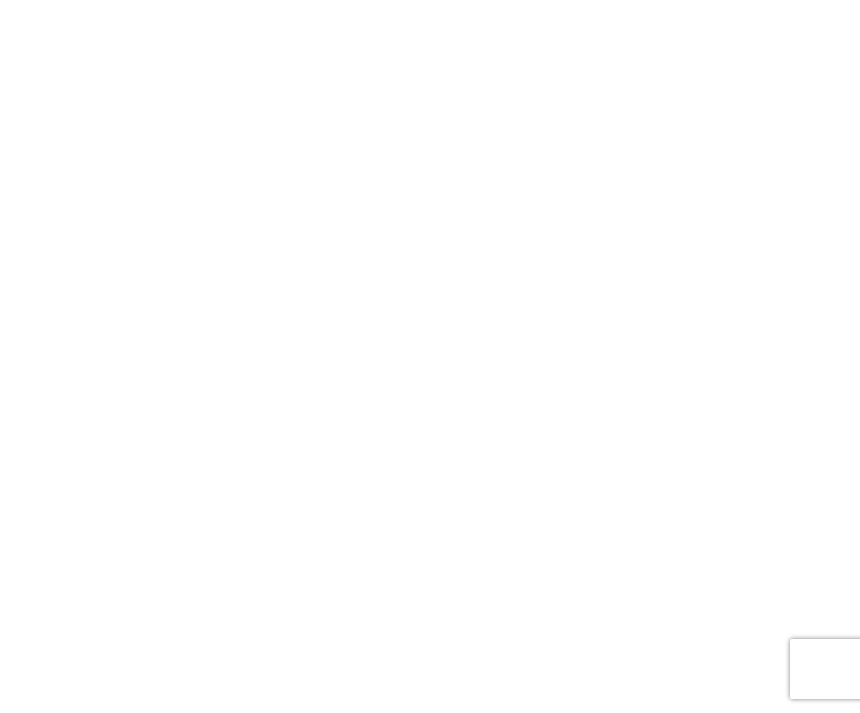 scroll, scrollTop: 0, scrollLeft: 0, axis: both 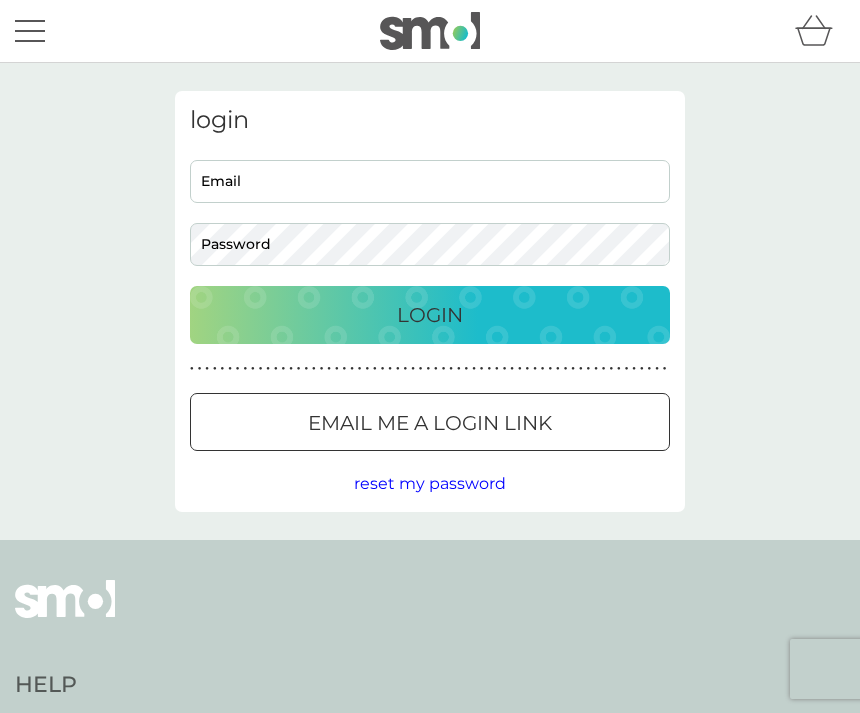 click on "Email" at bounding box center [430, 181] 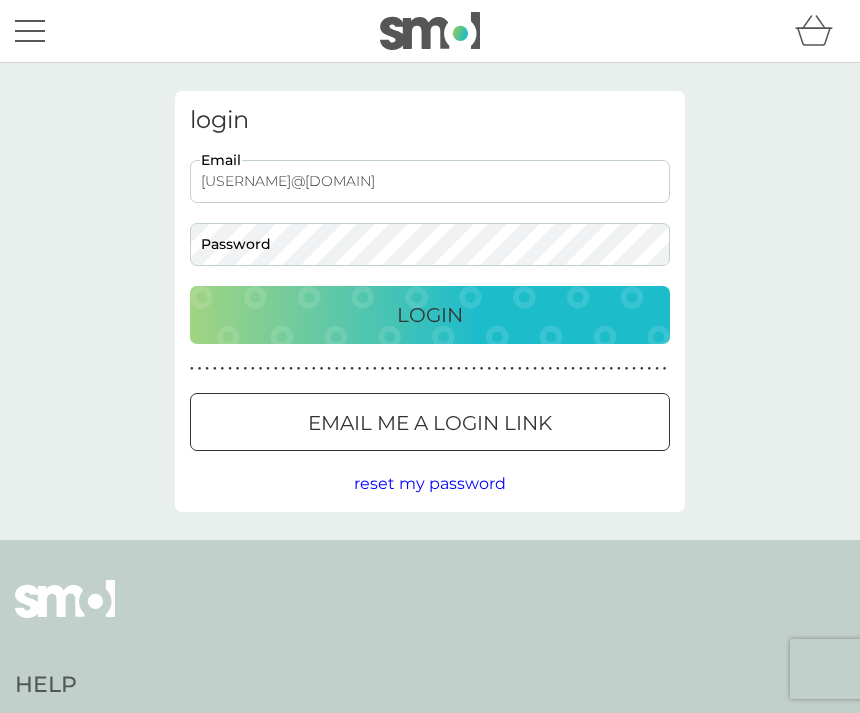 type on "[USERNAME]@[DOMAIN]" 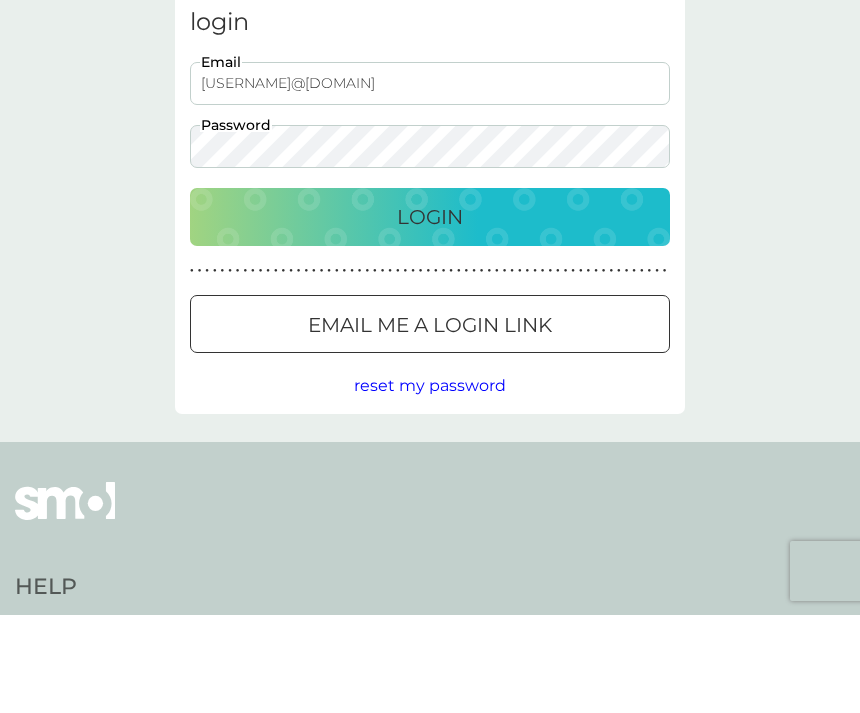 click on "Login" at bounding box center [430, 315] 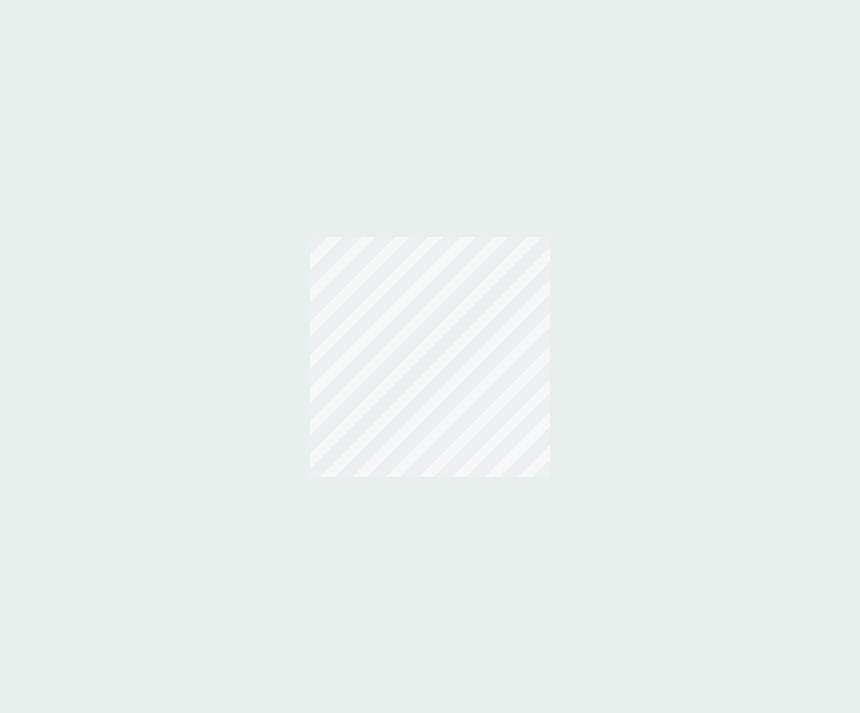 scroll, scrollTop: 0, scrollLeft: 0, axis: both 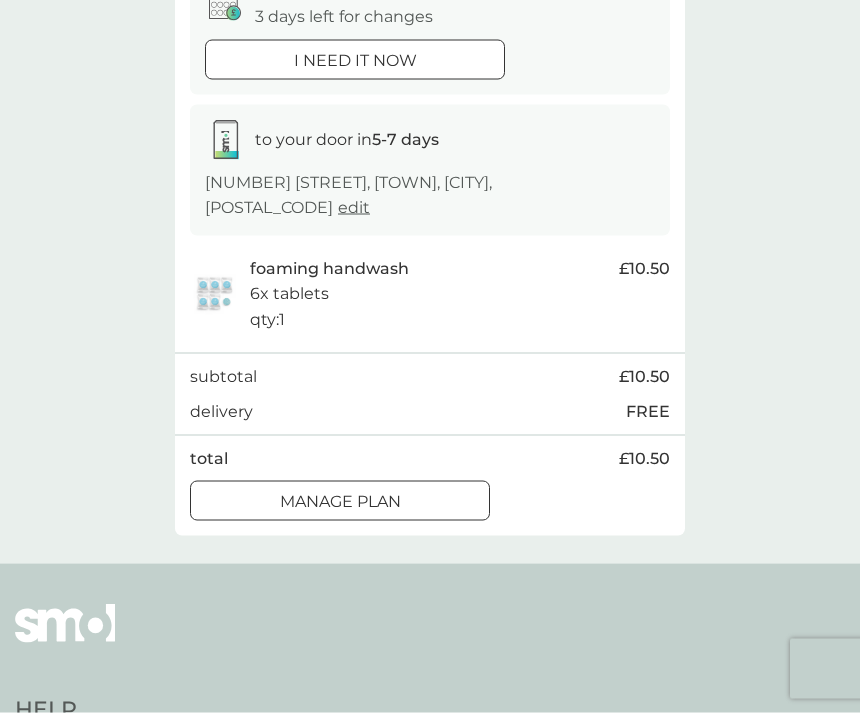 click at bounding box center (340, 502) 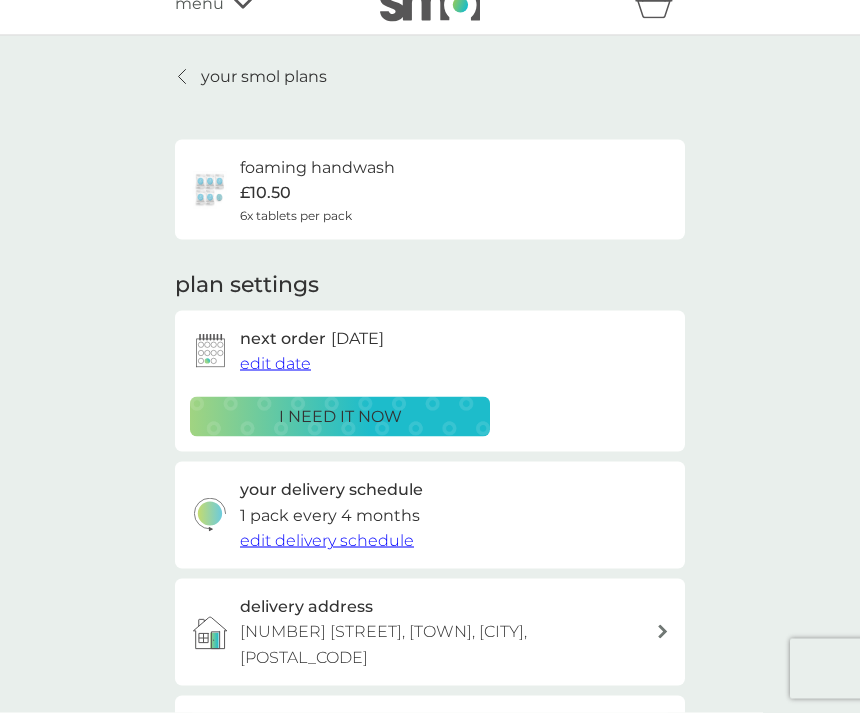 scroll, scrollTop: 0, scrollLeft: 0, axis: both 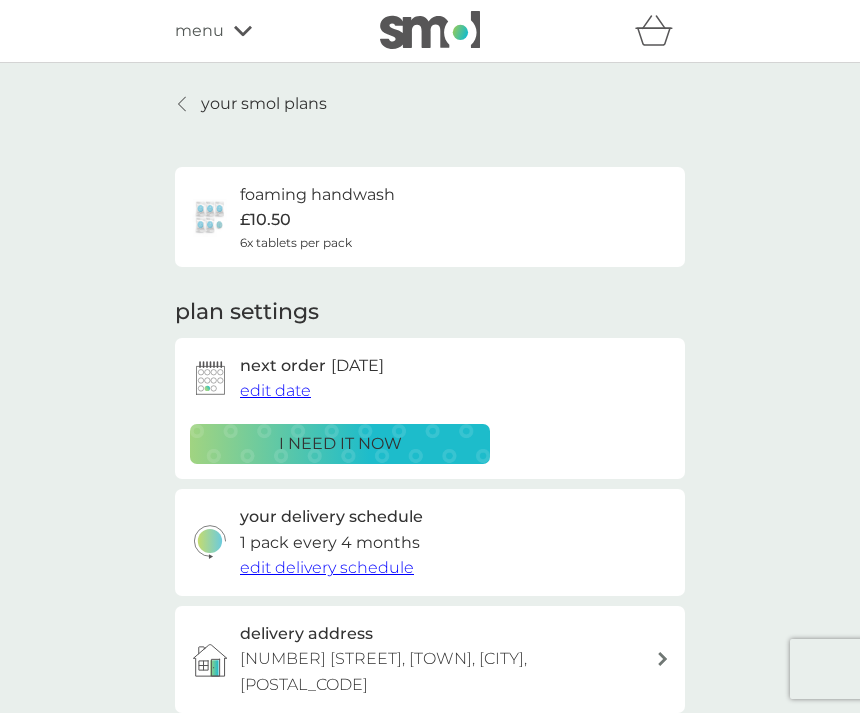 click on "your smol plans" at bounding box center [264, 104] 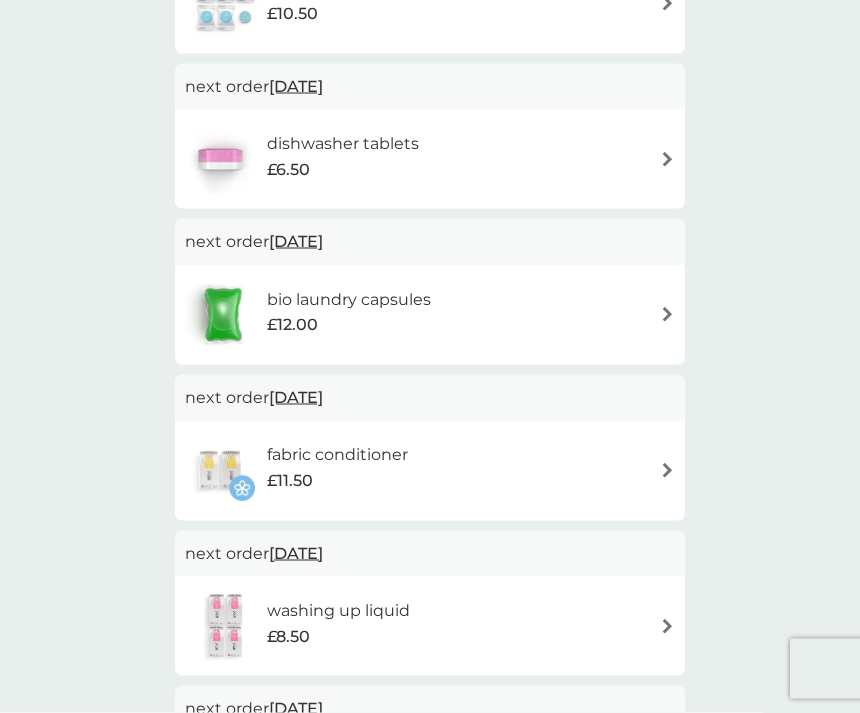 scroll, scrollTop: 510, scrollLeft: 0, axis: vertical 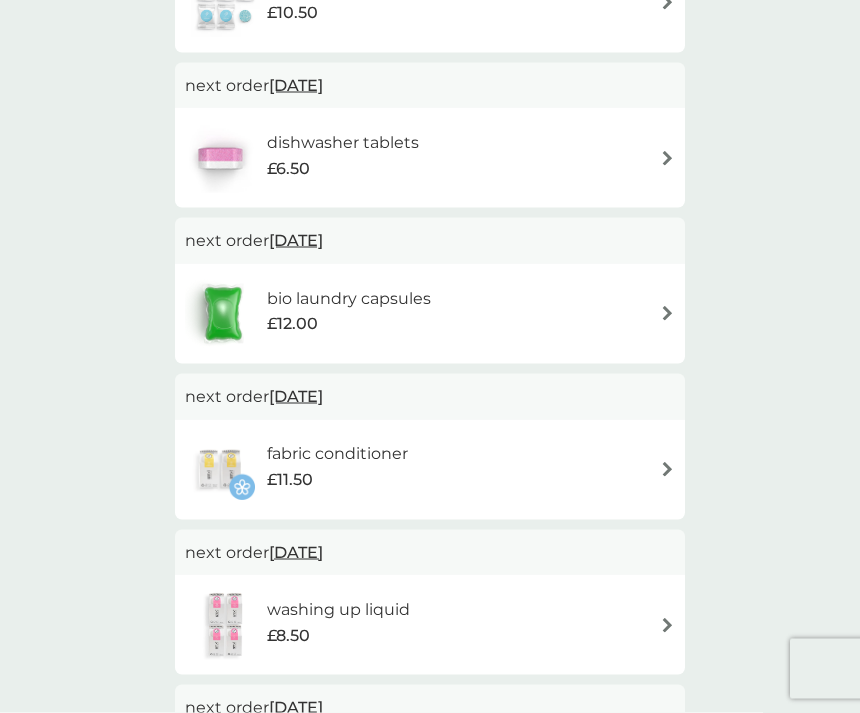 click at bounding box center [667, 158] 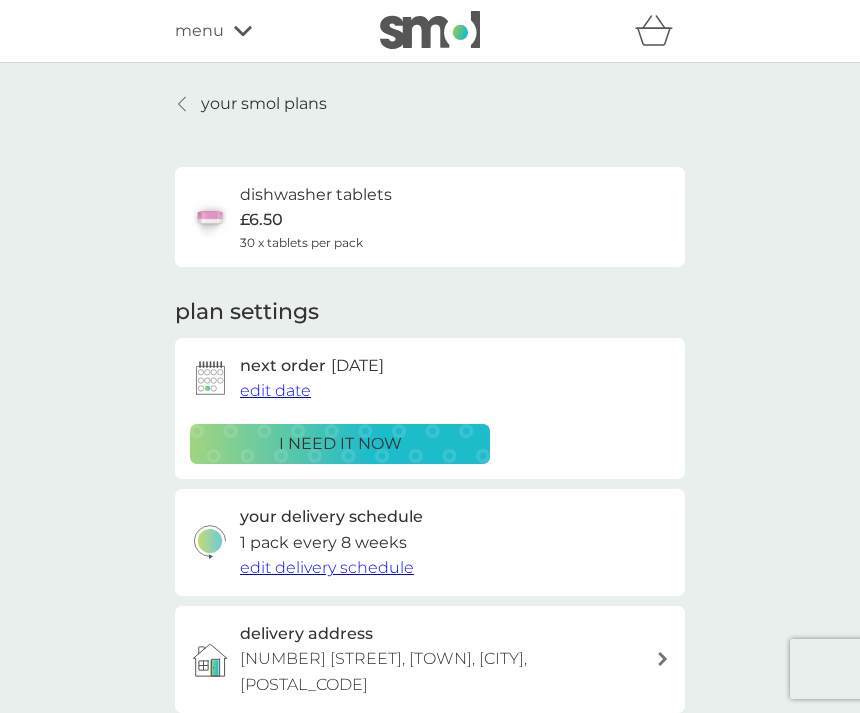 click on "edit delivery schedule" at bounding box center (327, 567) 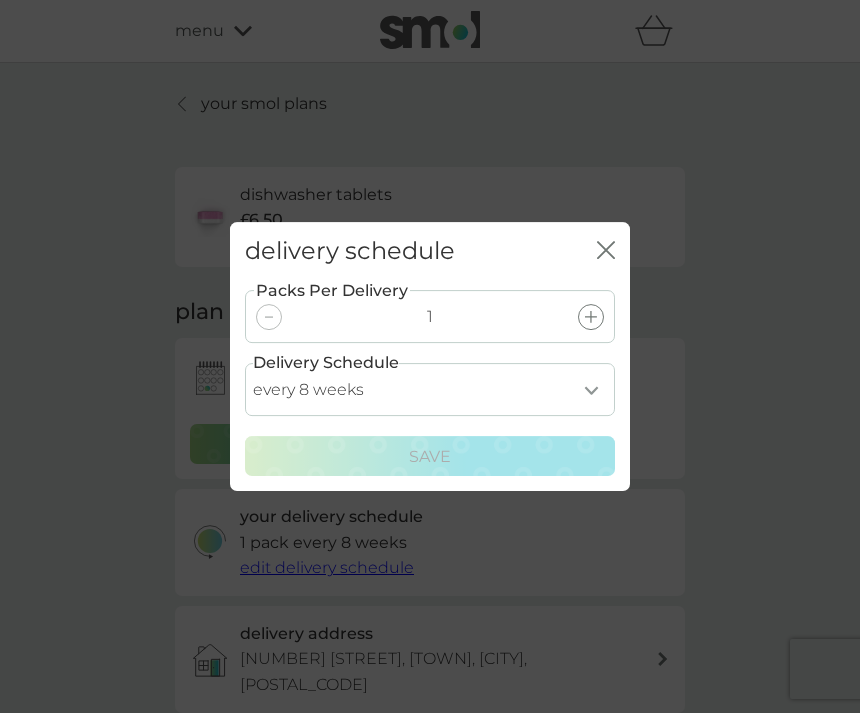 click on "every 1 week every 2 weeks every 3 weeks every 4 weeks every 5 weeks every 6 weeks every 7 weeks every 8 weeks every 9 weeks every 10 weeks every 11 weeks every 12 weeks every 13 weeks every 14 weeks every 15 weeks every 16 weeks every 17 weeks" at bounding box center (430, 389) 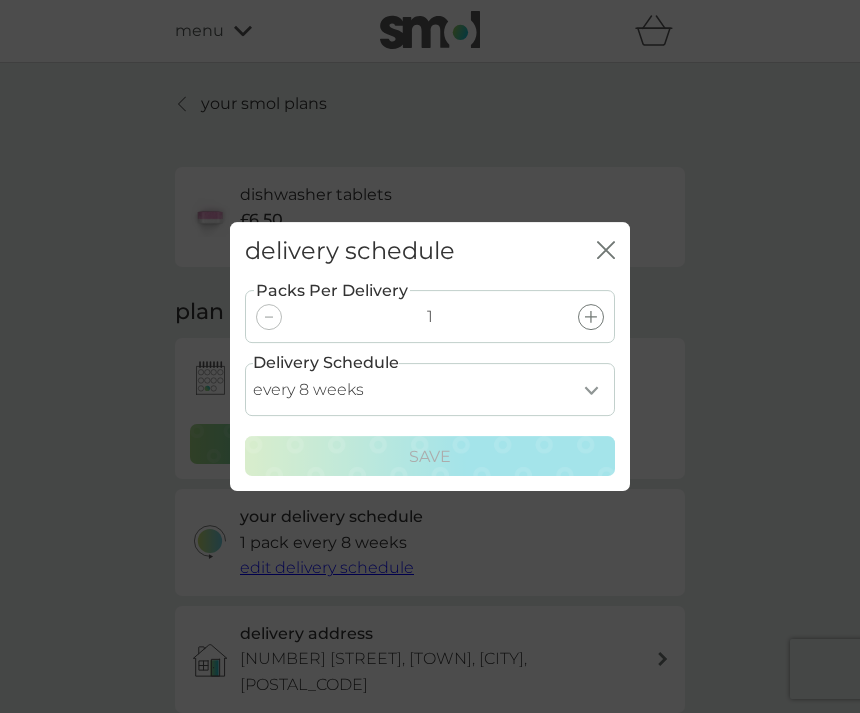 select on "105" 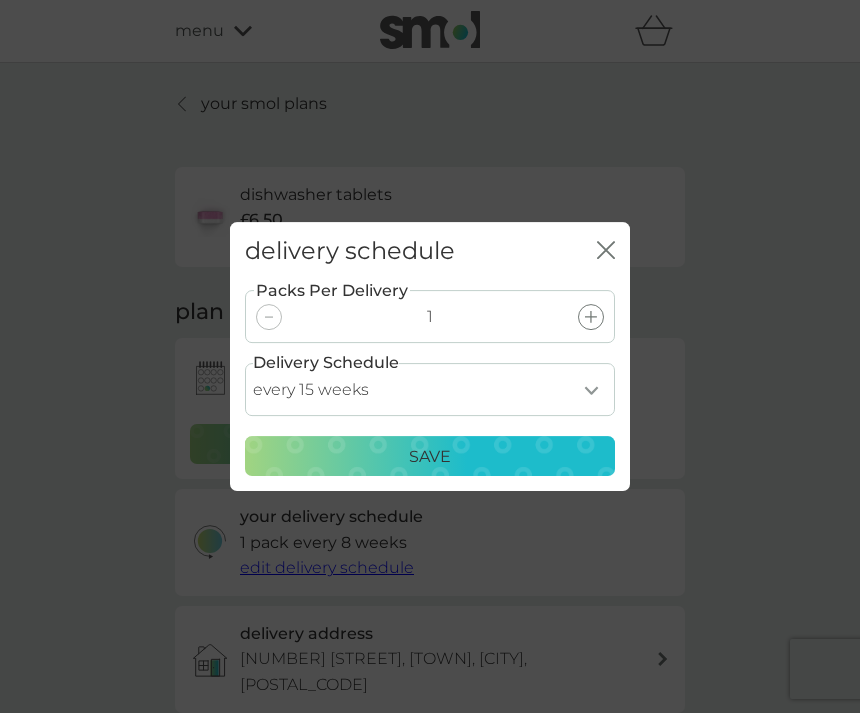 click on "Save" at bounding box center (430, 457) 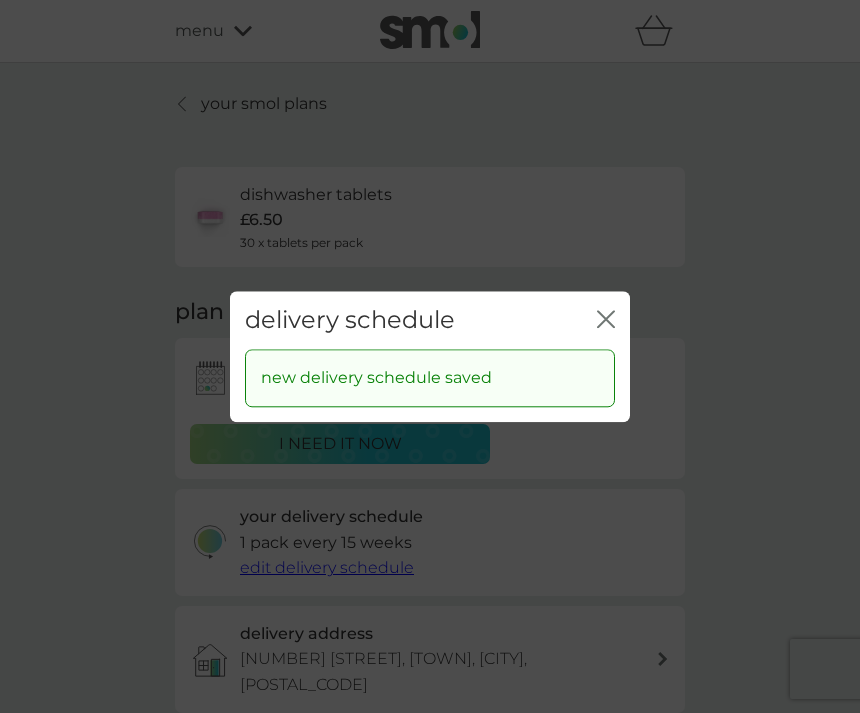 click on "delivery schedule close" at bounding box center (430, 320) 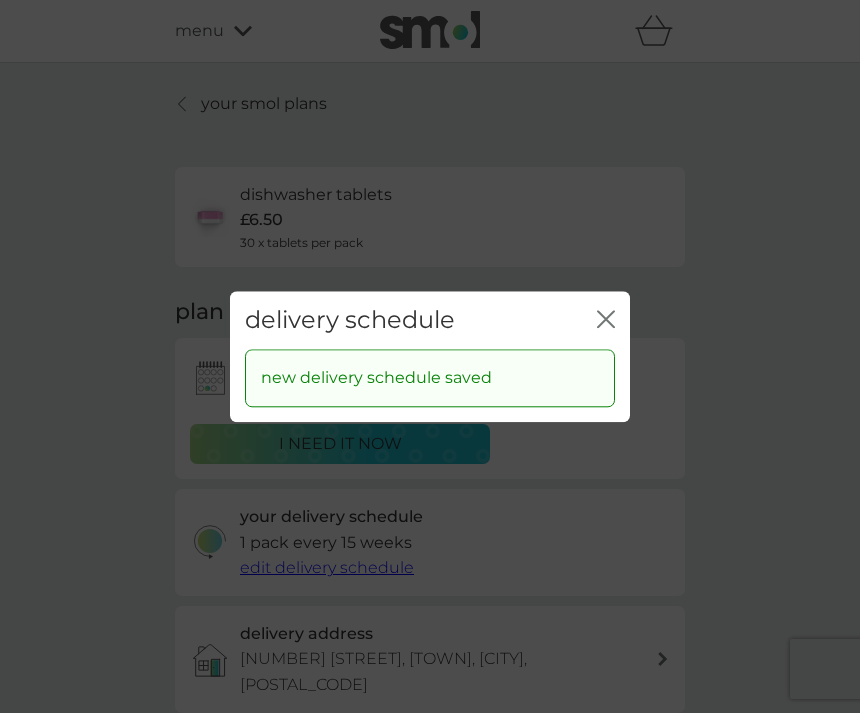 click on "delivery schedule close" at bounding box center (430, 320) 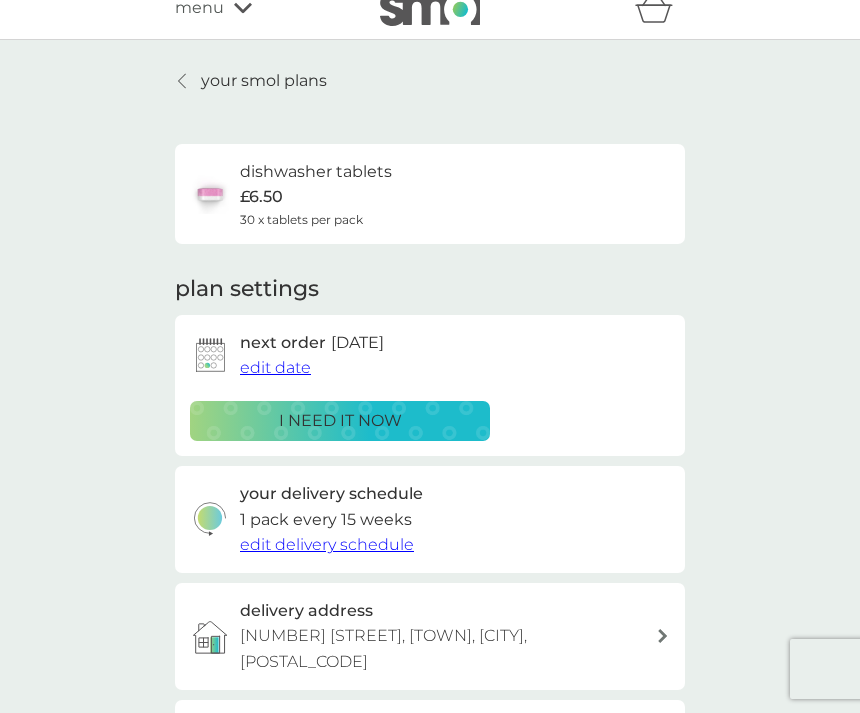 scroll, scrollTop: 0, scrollLeft: 0, axis: both 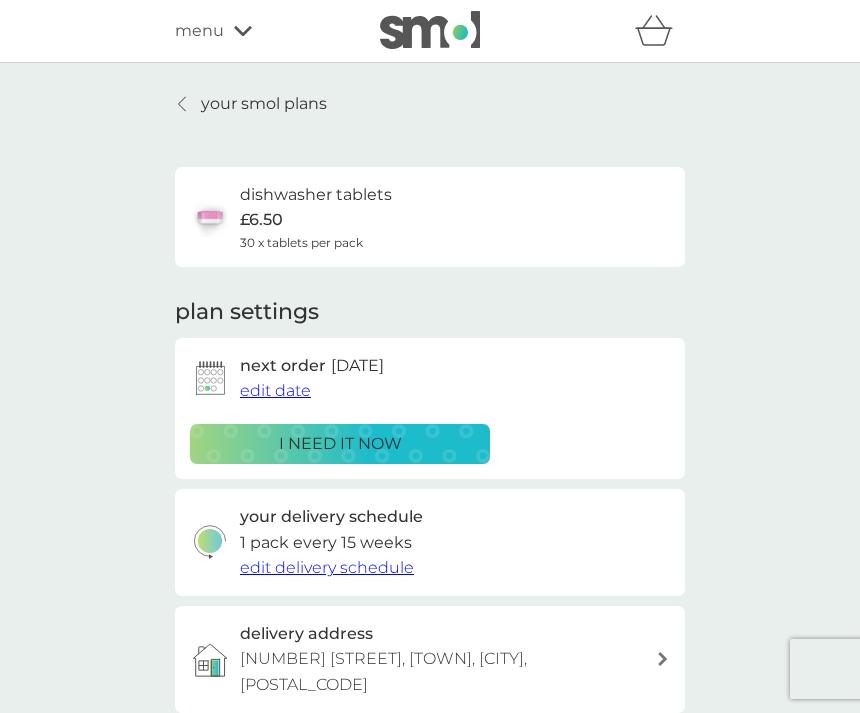 click on "your smol plans" at bounding box center [251, 104] 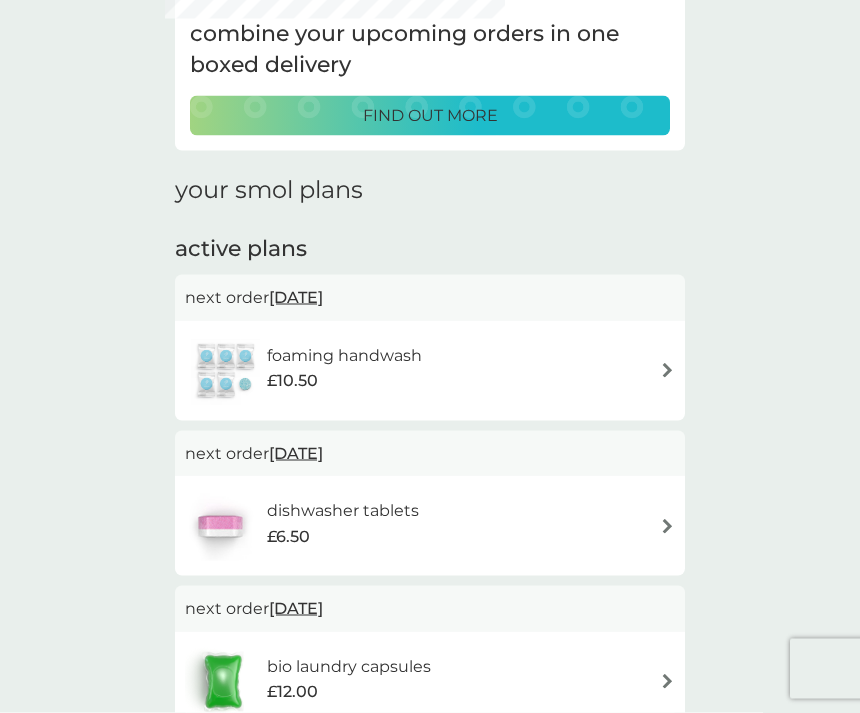 scroll, scrollTop: 143, scrollLeft: 0, axis: vertical 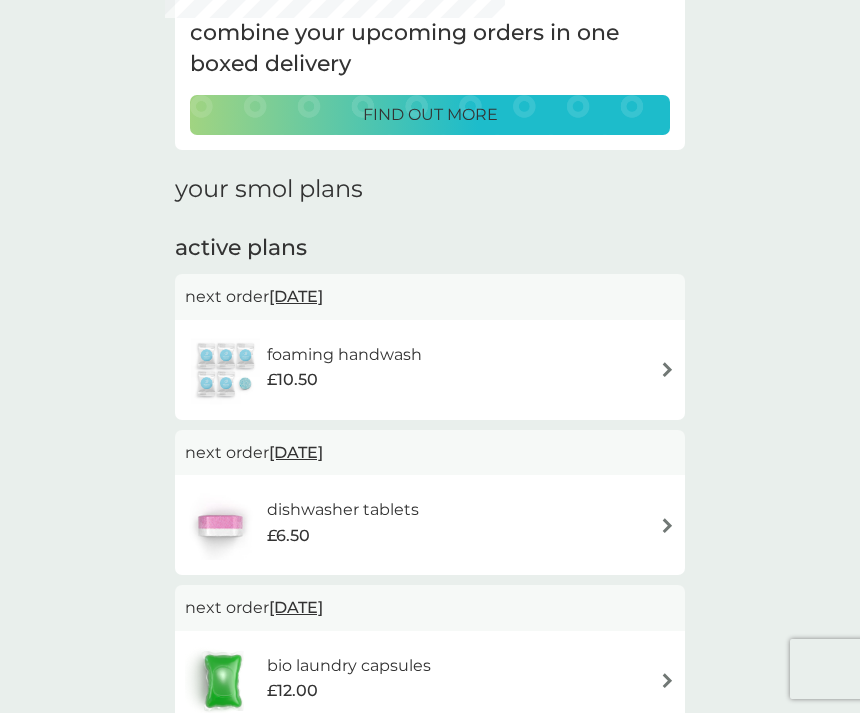 click at bounding box center (667, 525) 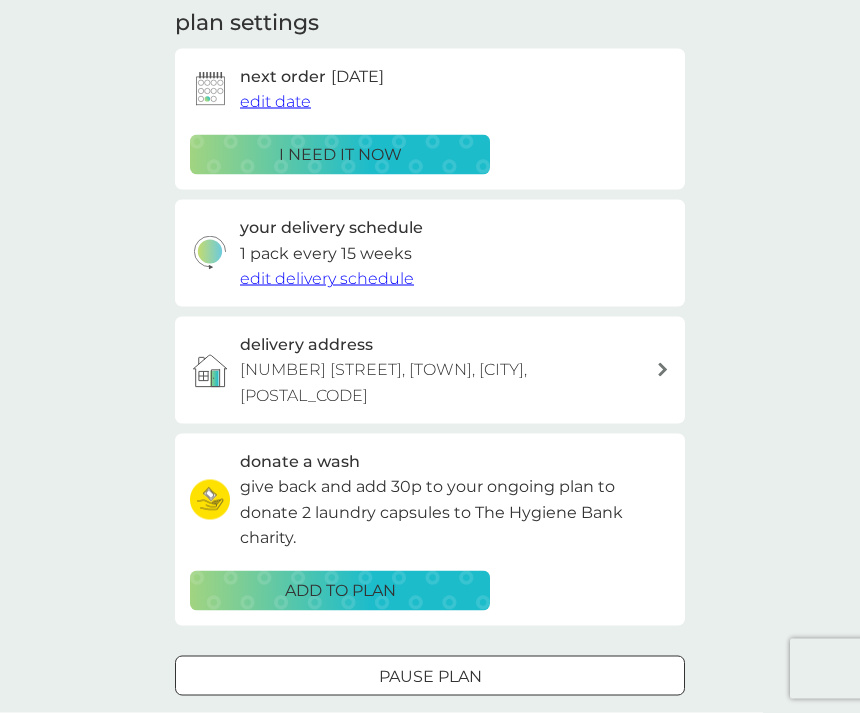 scroll, scrollTop: 292, scrollLeft: 0, axis: vertical 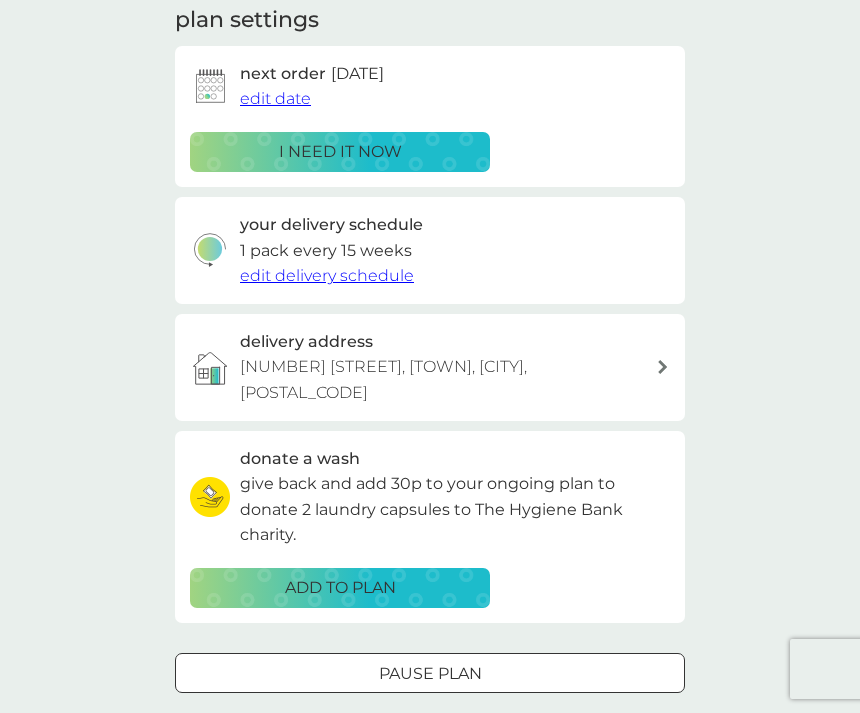 click at bounding box center [430, 673] 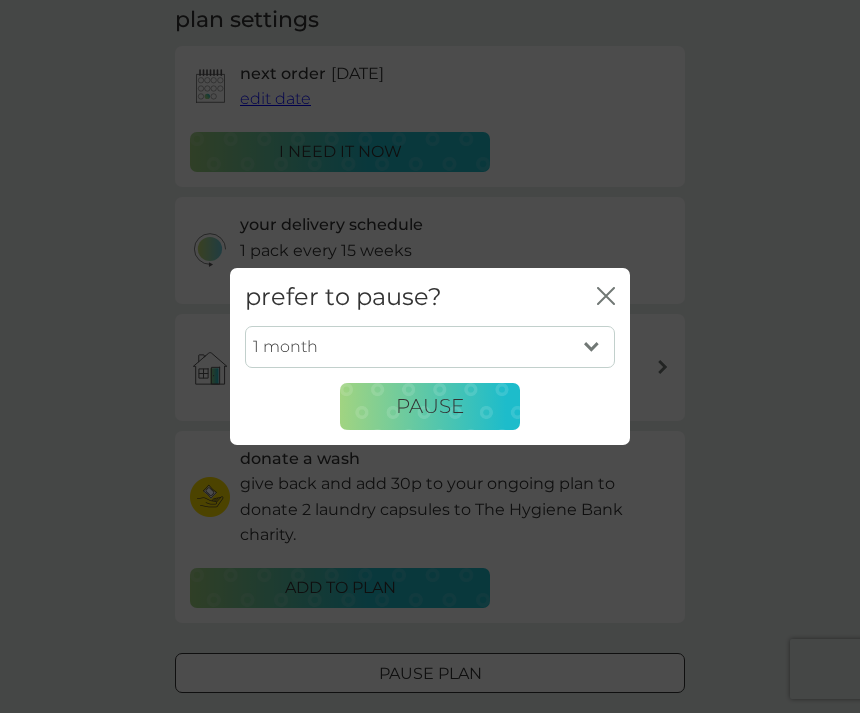 click on "Pause" at bounding box center (430, 406) 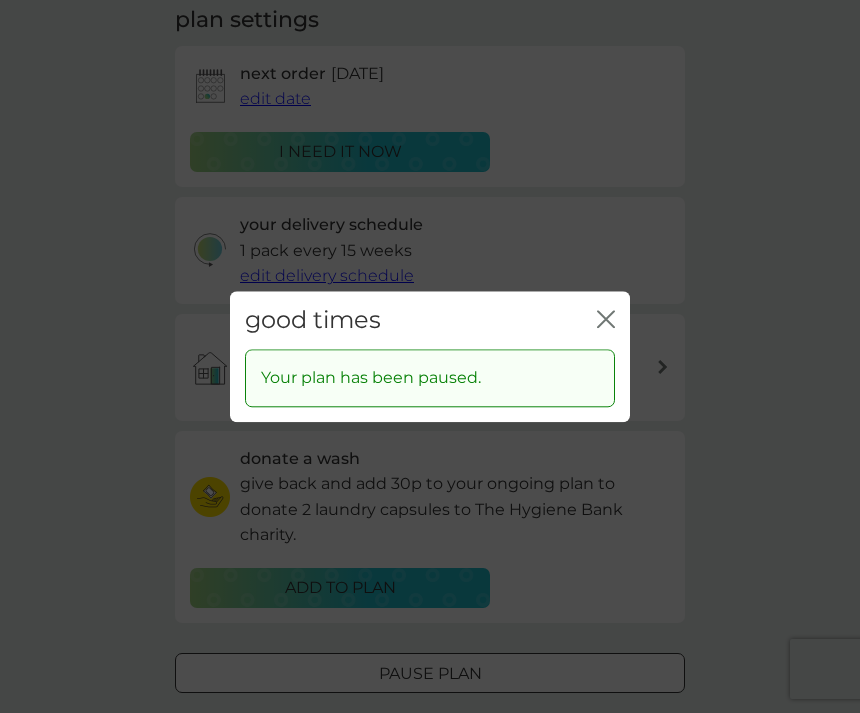 click on "close" 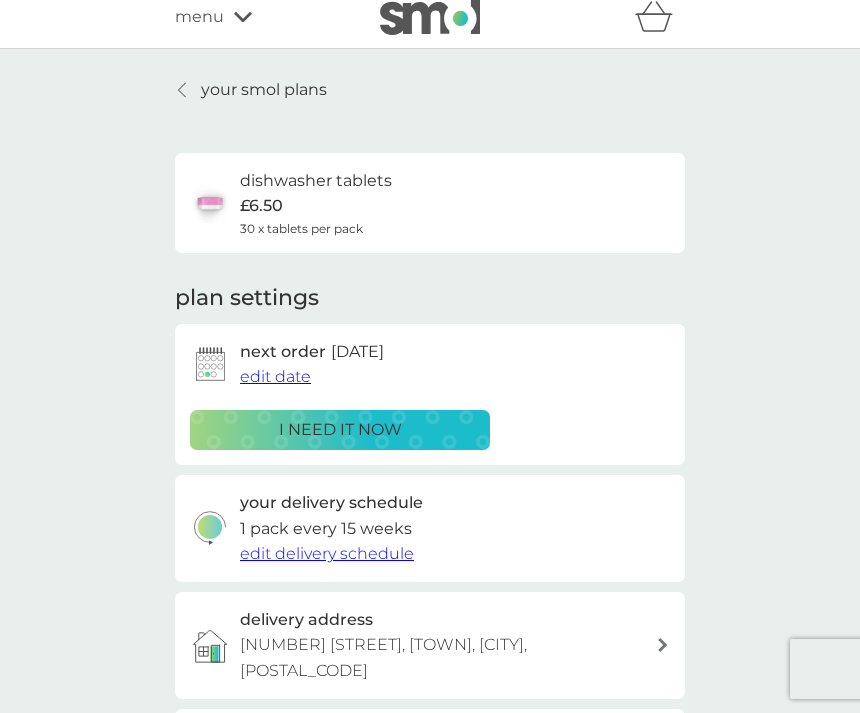 scroll, scrollTop: 0, scrollLeft: 0, axis: both 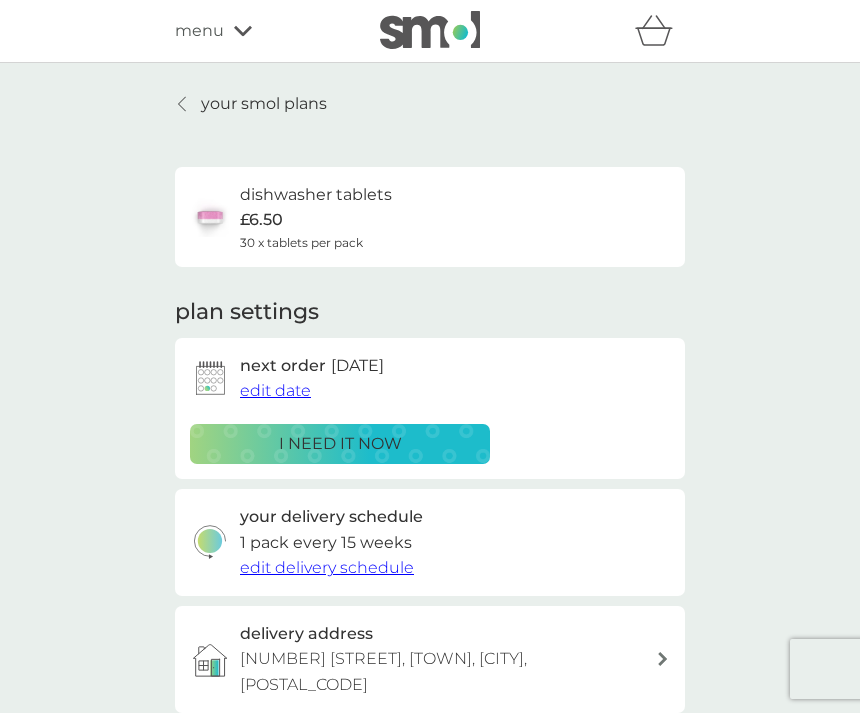 click on "your smol plans" at bounding box center [251, 104] 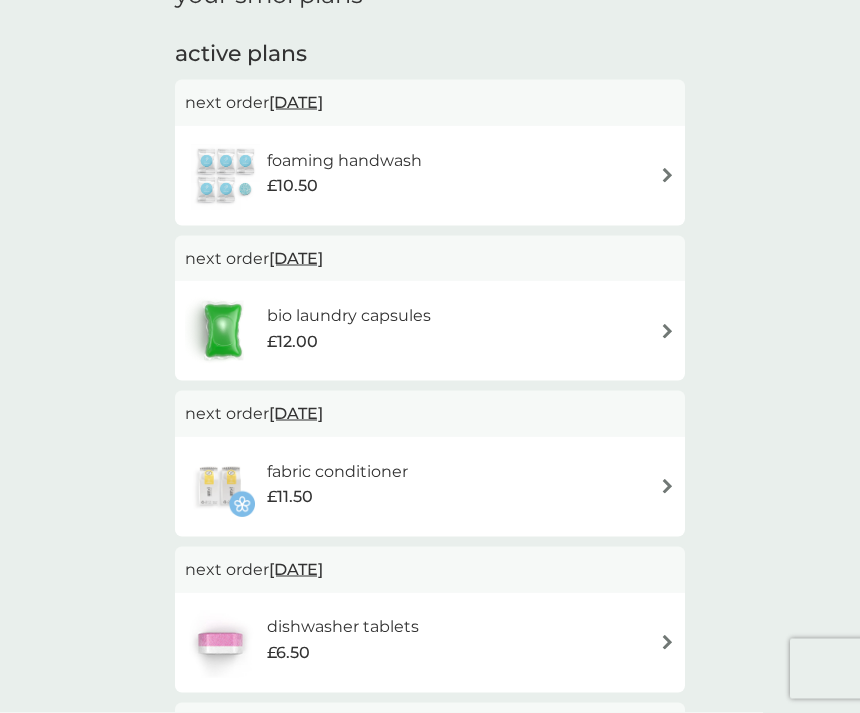 scroll, scrollTop: 338, scrollLeft: 0, axis: vertical 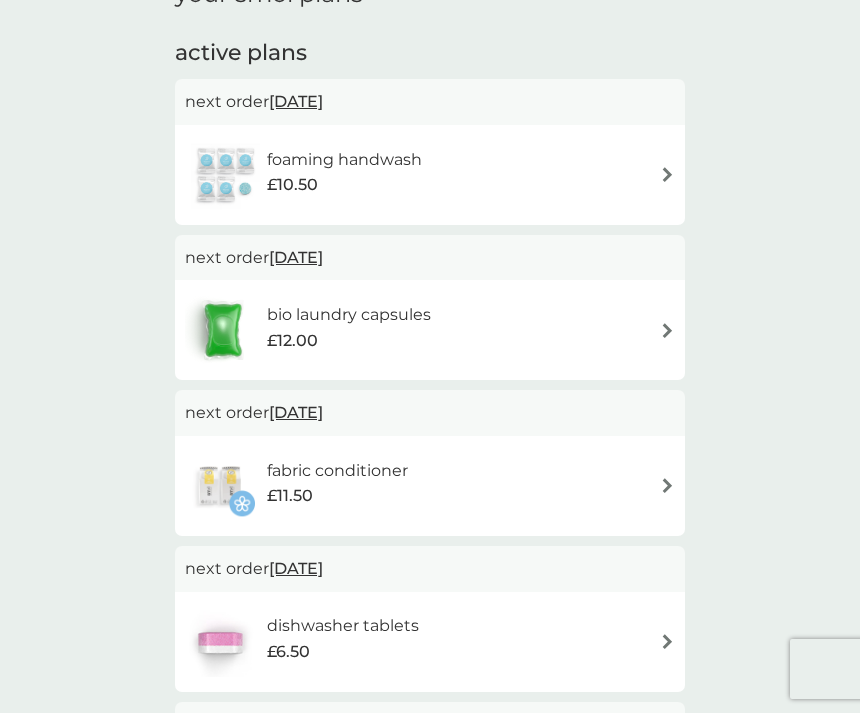 click at bounding box center [667, 330] 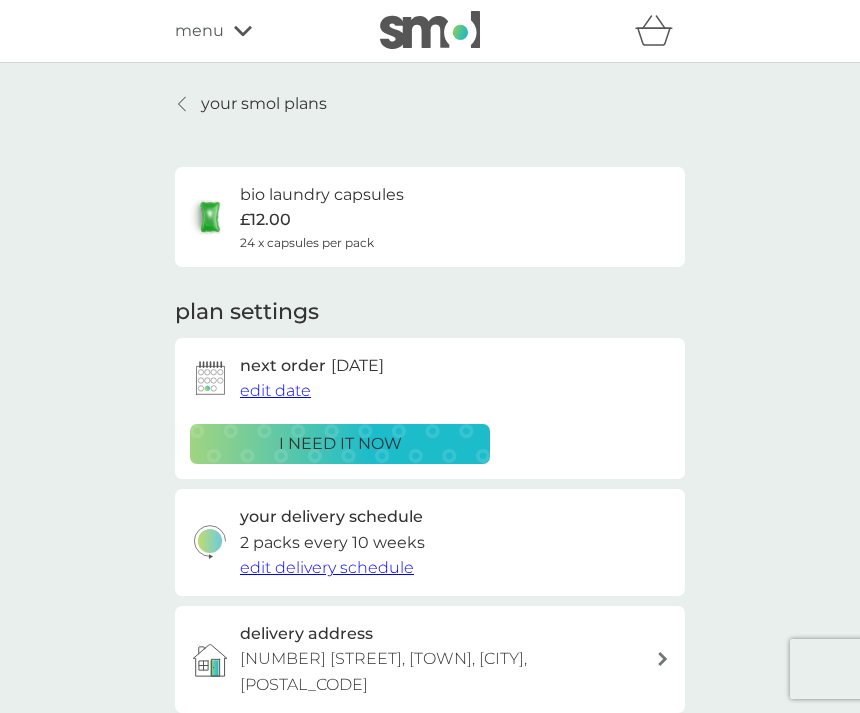 click on "edit delivery schedule" at bounding box center (327, 567) 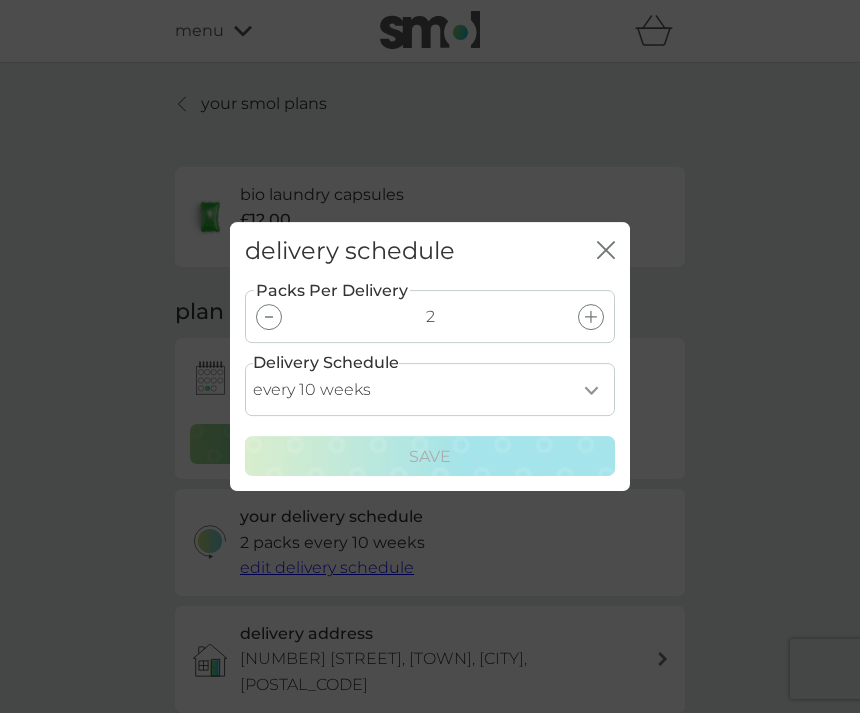 click on "delivery schedule close Packs Per Delivery 2 Delivery Schedule every 1 week every 2 weeks every 3 weeks every 4 weeks every 5 weeks every 6 weeks every 7 weeks every 8 weeks every 9 weeks every 10 weeks every 11 weeks every 12 weeks every 13 weeks every 14 weeks every 15 weeks every 16 weeks every 17 weeks Save" at bounding box center (430, 356) 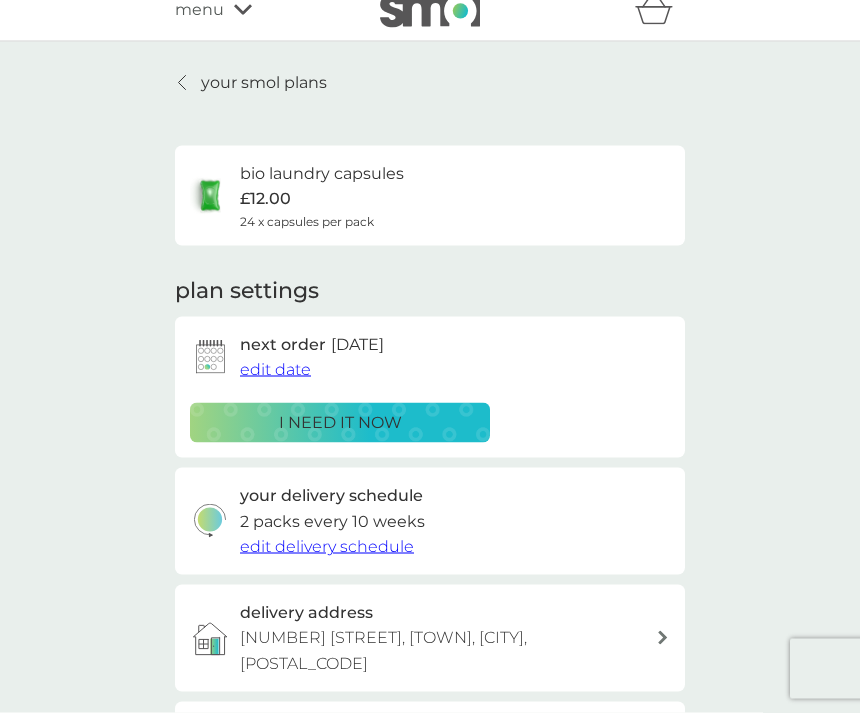scroll, scrollTop: 0, scrollLeft: 0, axis: both 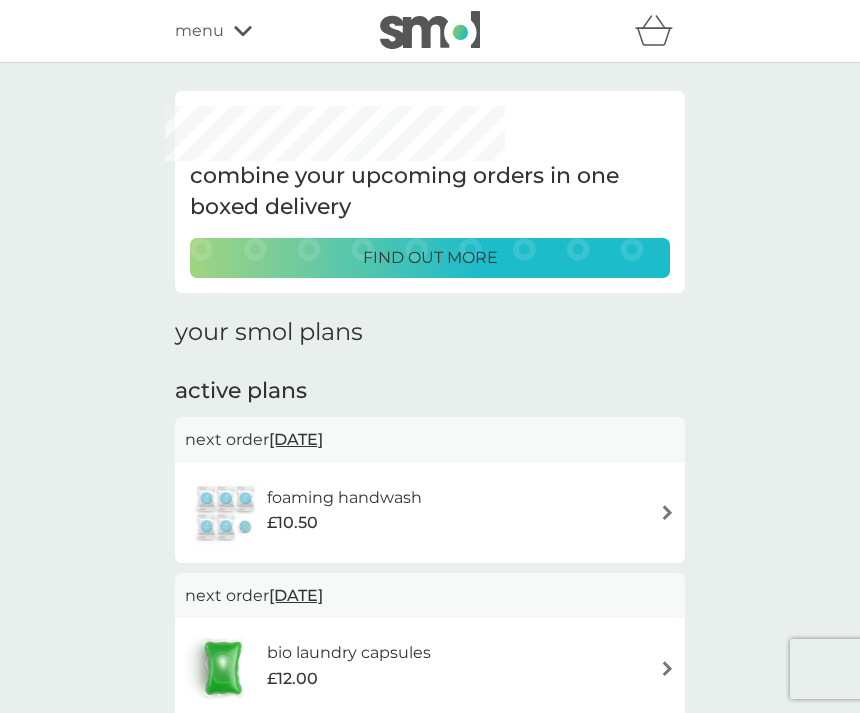 click on "find out more" at bounding box center (430, 258) 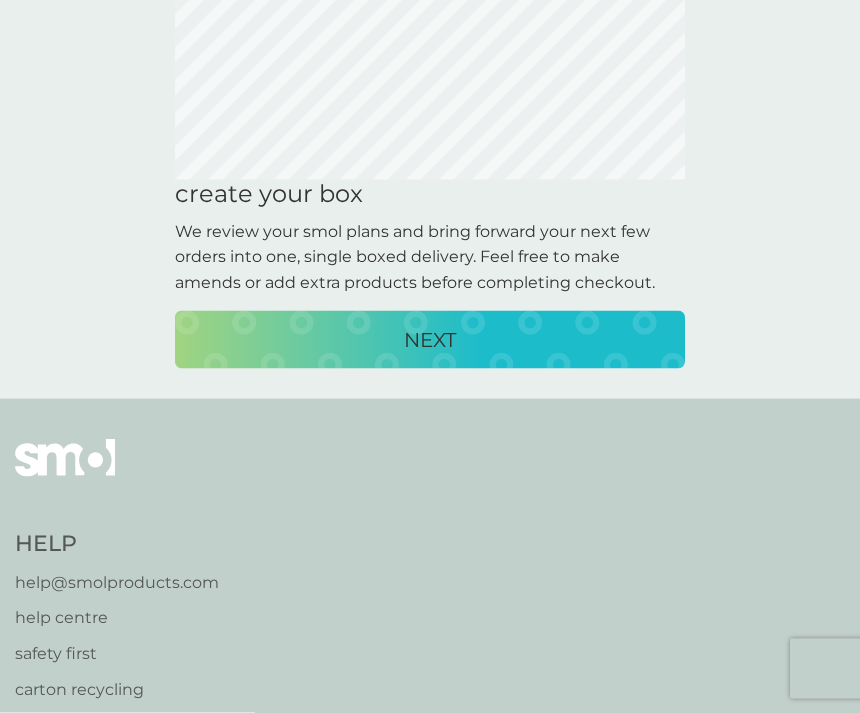 scroll, scrollTop: 188, scrollLeft: 0, axis: vertical 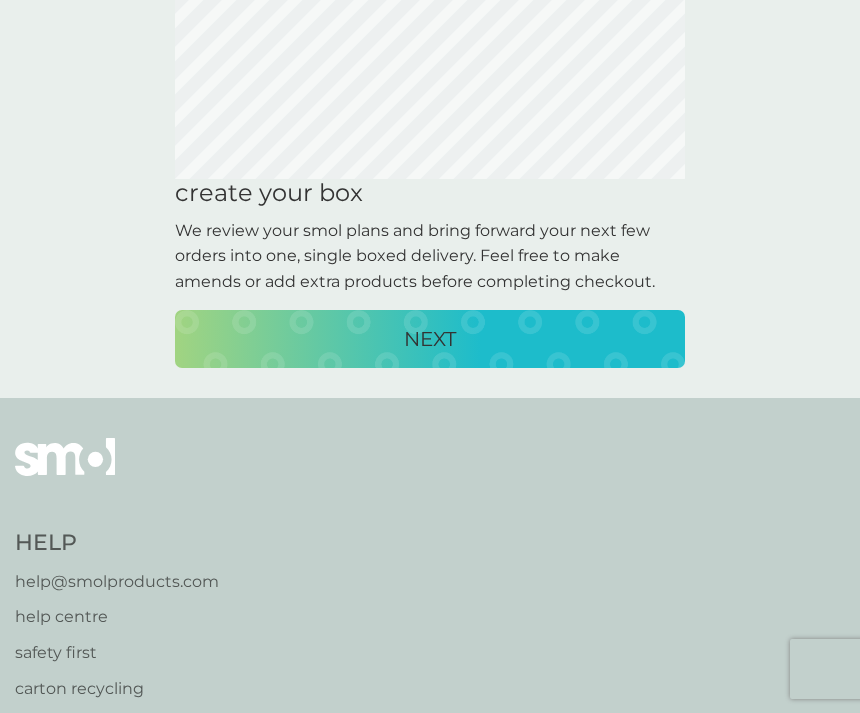 click on "NEXT" at bounding box center [430, 339] 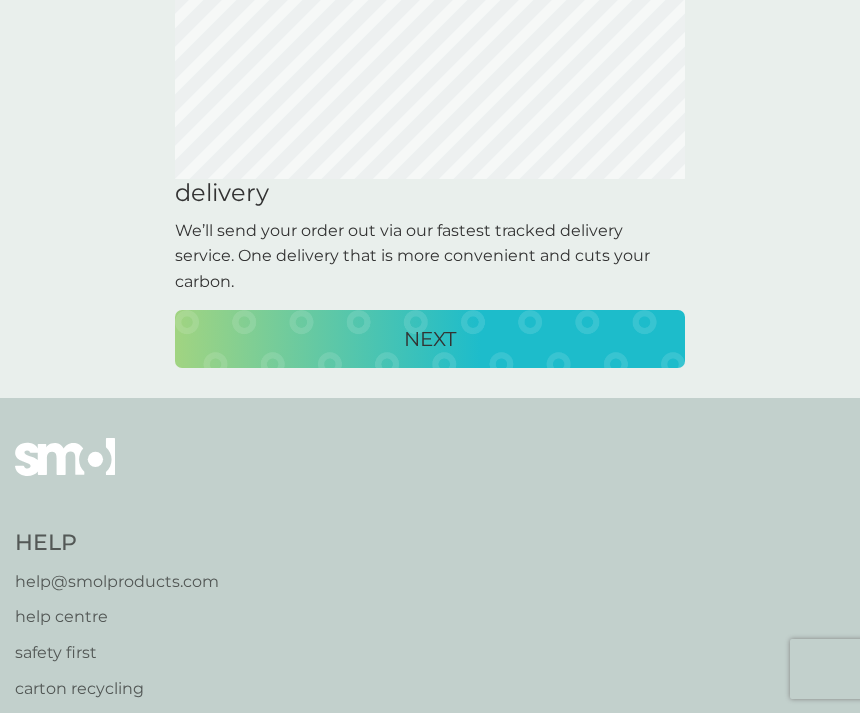 click on "NEXT" at bounding box center [430, 339] 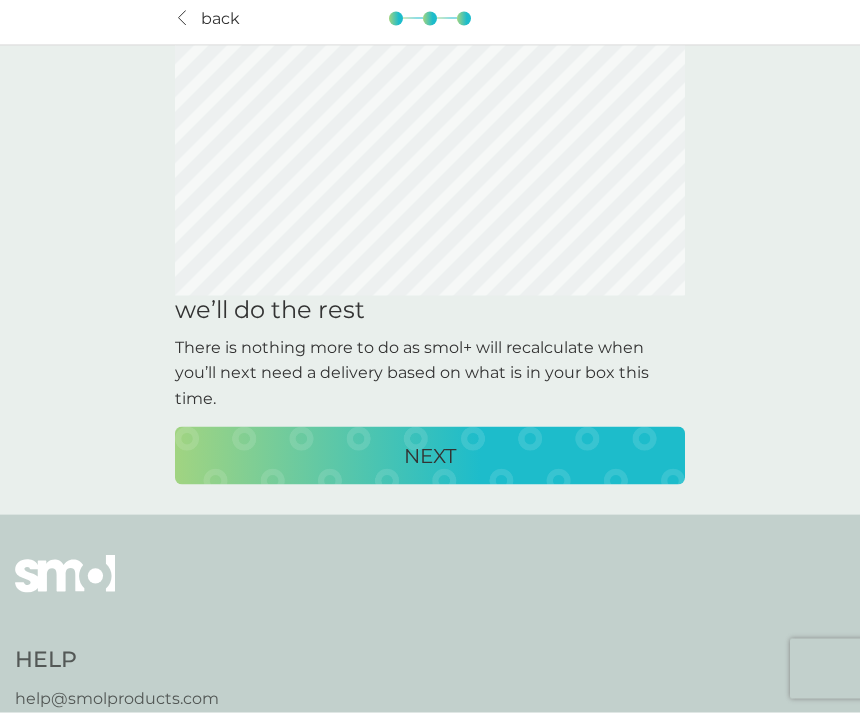 scroll, scrollTop: 0, scrollLeft: 0, axis: both 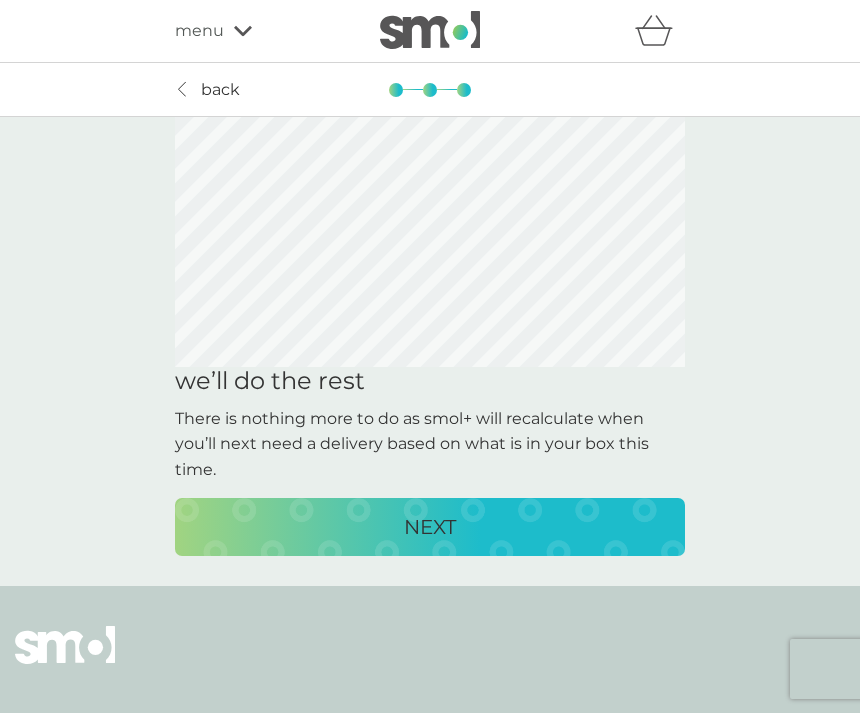 click on "NEXT" at bounding box center (430, 527) 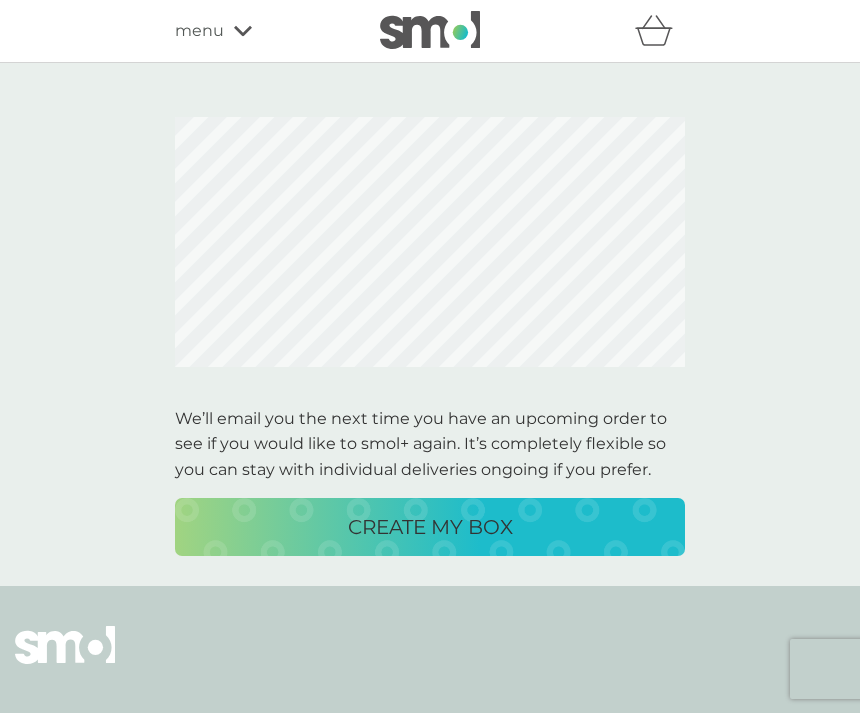 click on "CREATE MY BOX" at bounding box center [430, 527] 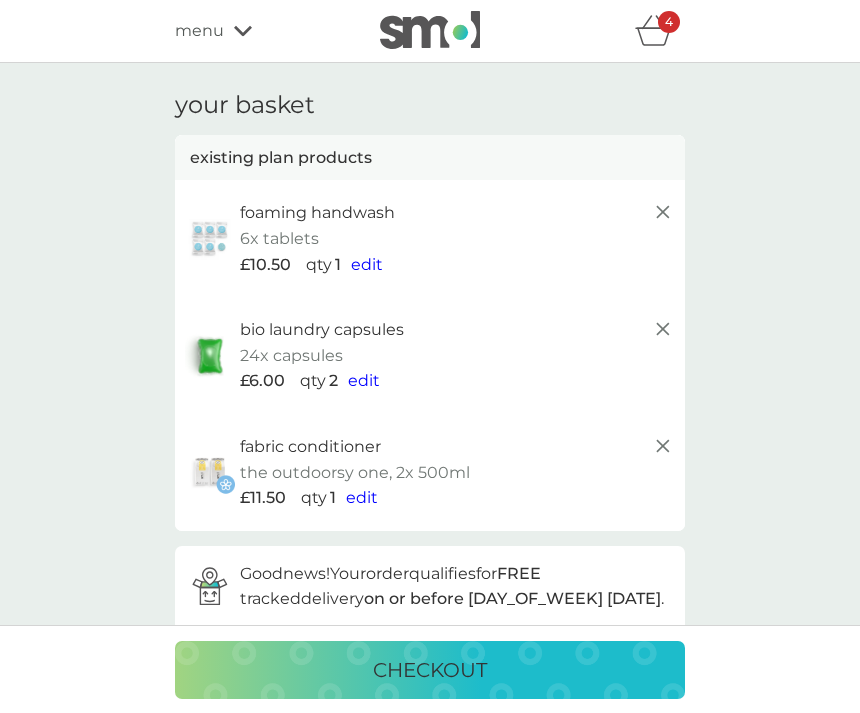 click on "edit" at bounding box center [362, 497] 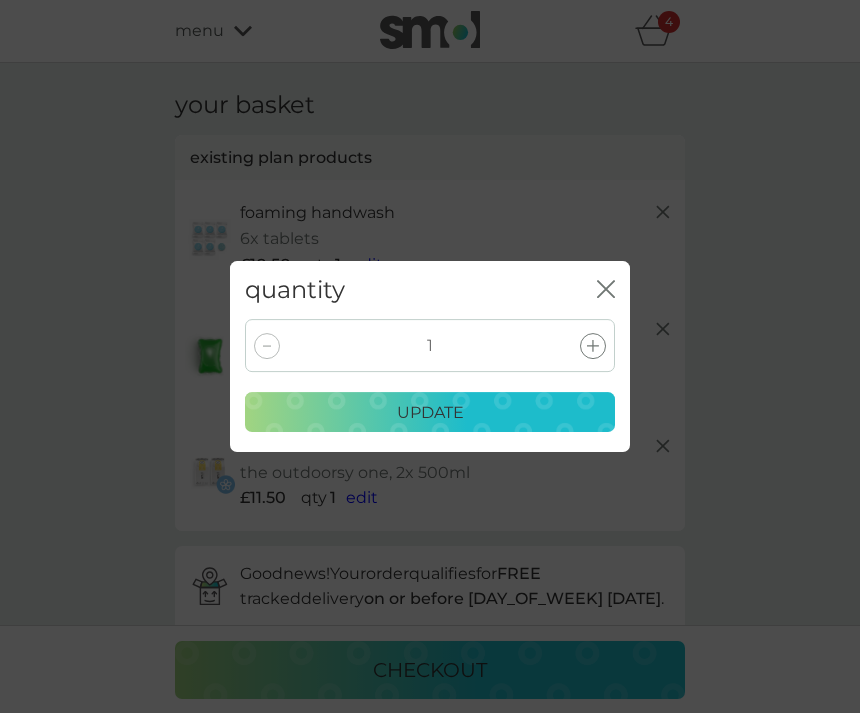 click on "update" at bounding box center (430, 413) 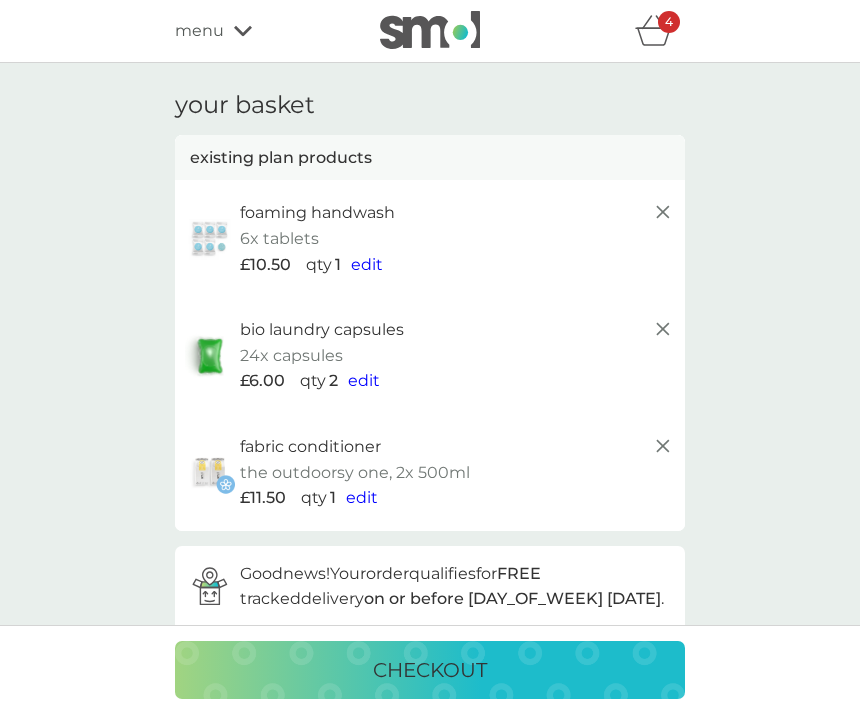 click 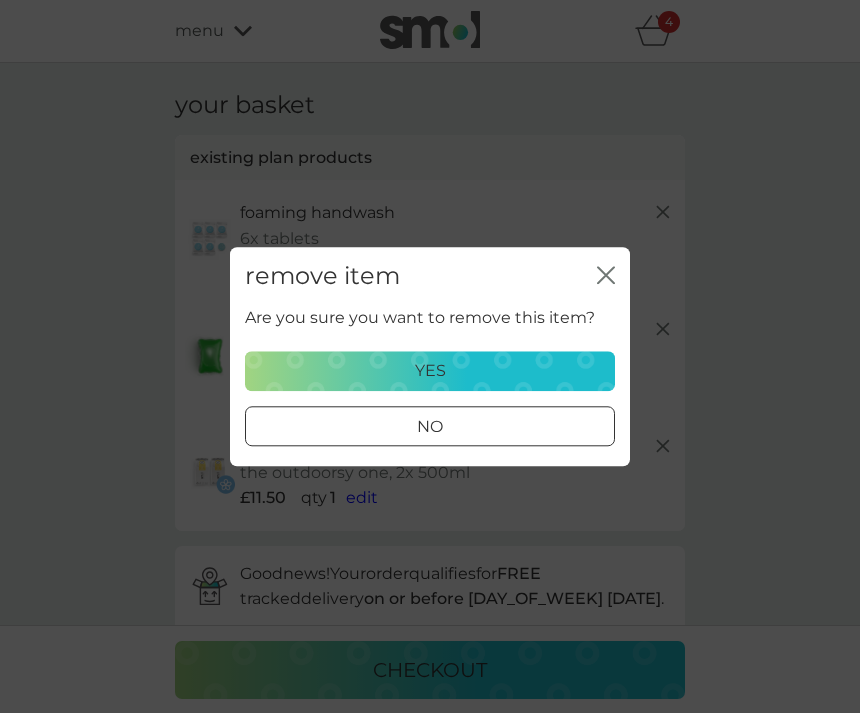 click on "yes" at bounding box center (430, 371) 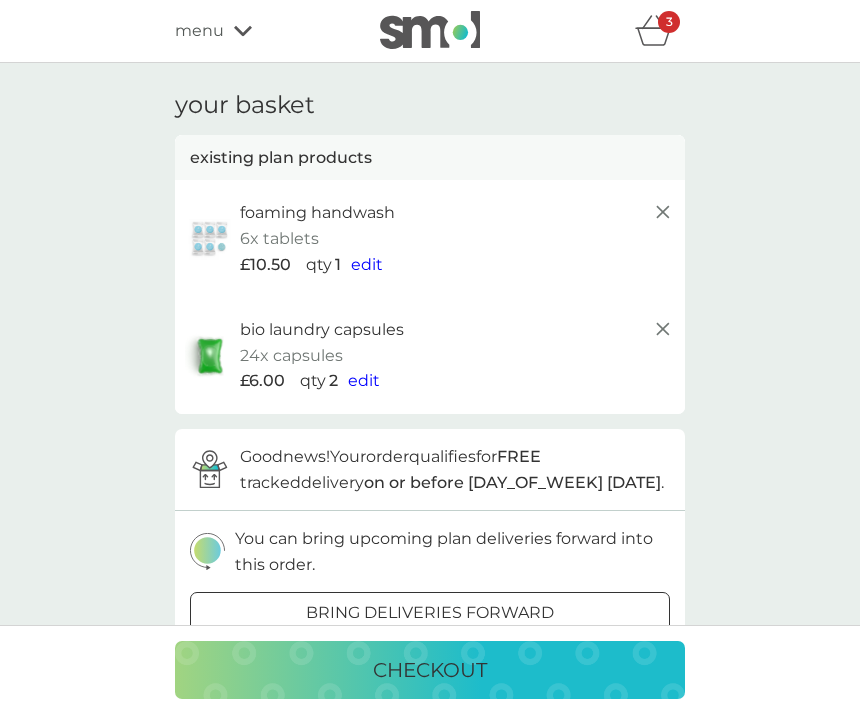 click on "checkout" at bounding box center (430, 670) 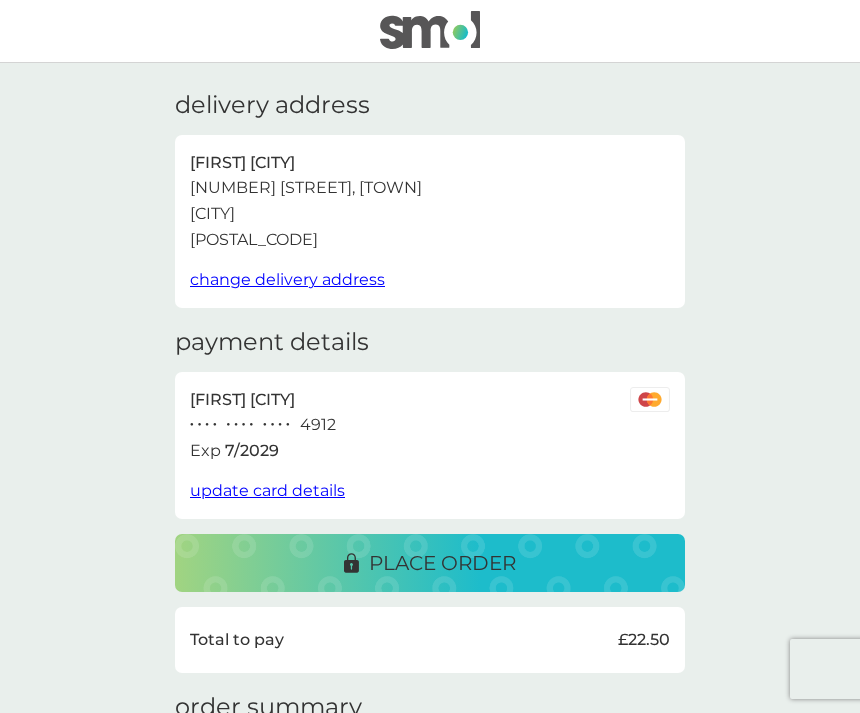 click on "place order" at bounding box center (442, 563) 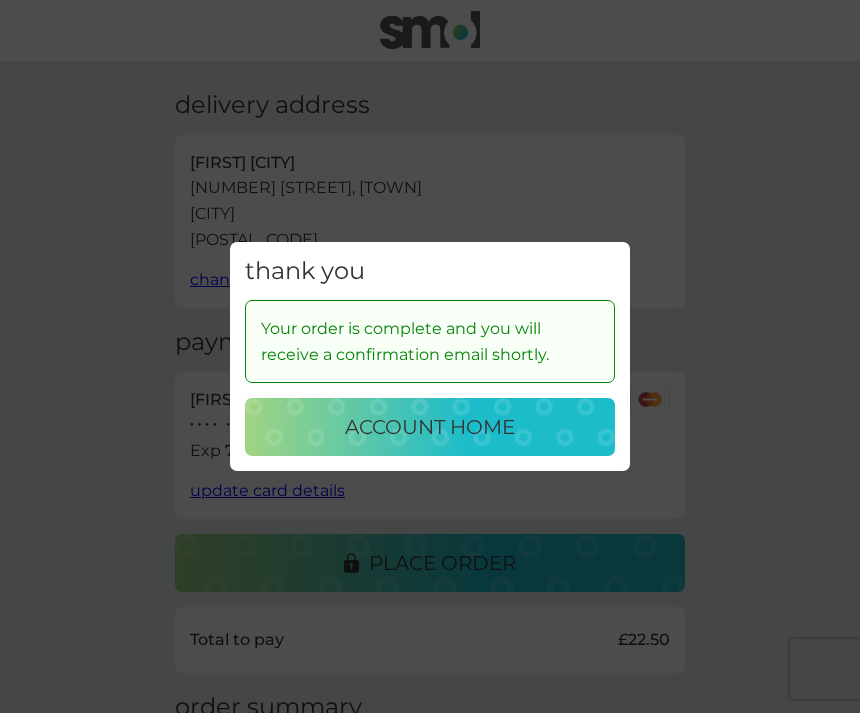 click on "thank you Your order is complete and you will receive a confirmation email shortly. account home" at bounding box center (430, 356) 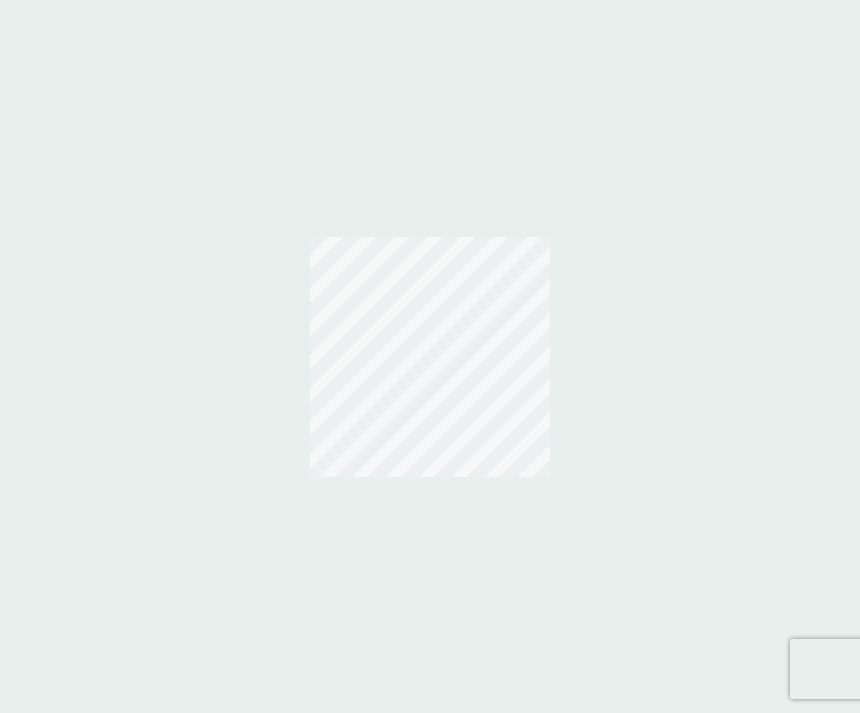 scroll, scrollTop: 0, scrollLeft: 0, axis: both 